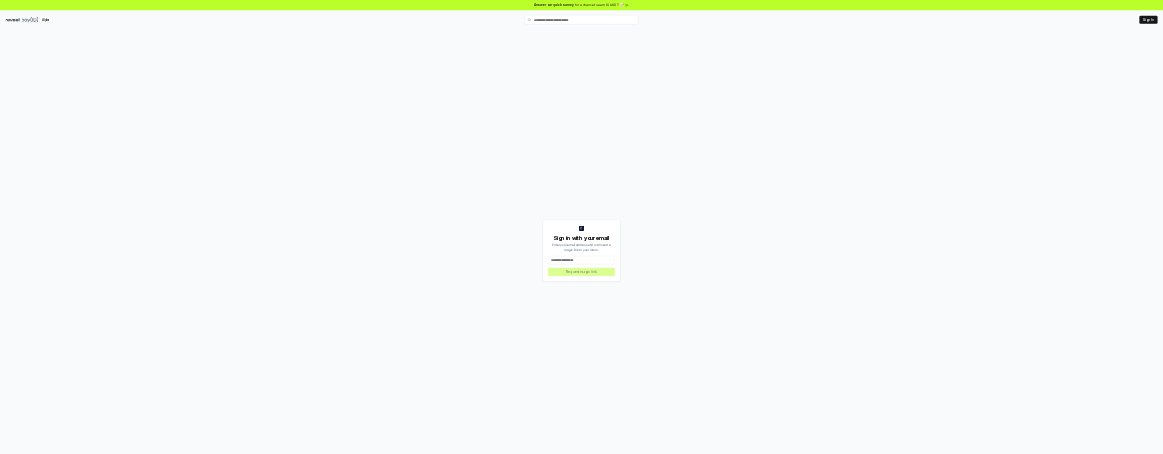 scroll, scrollTop: 0, scrollLeft: 0, axis: both 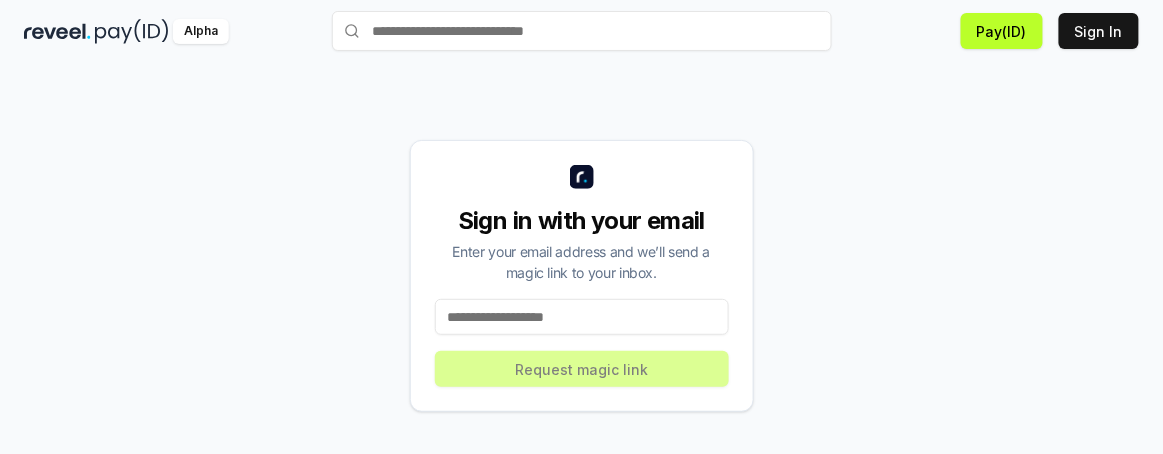 click at bounding box center (582, 317) 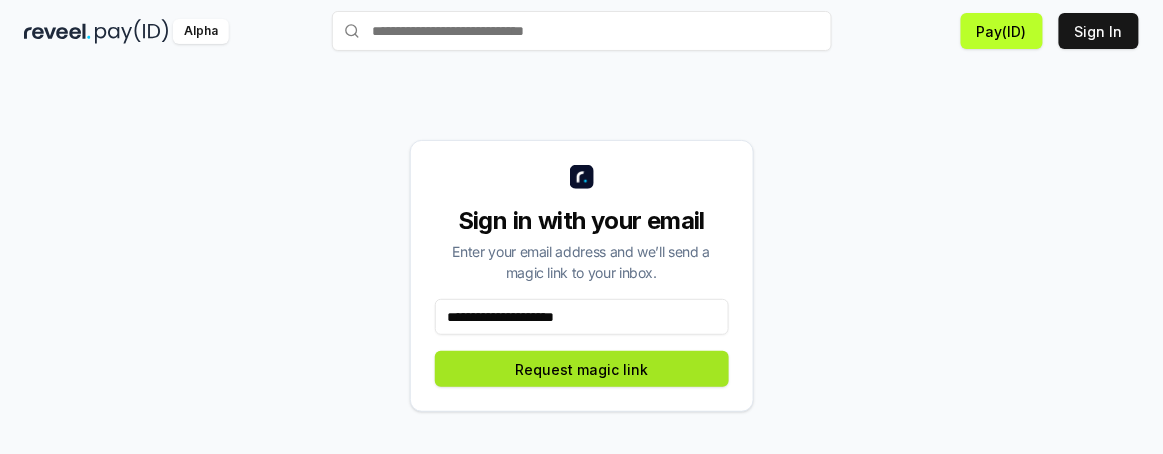 type on "**********" 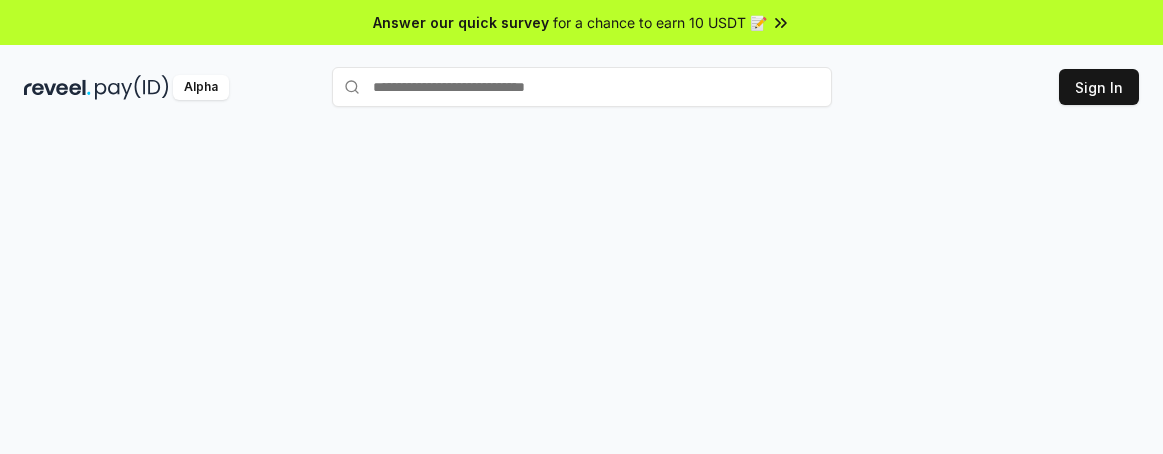 scroll, scrollTop: 0, scrollLeft: 0, axis: both 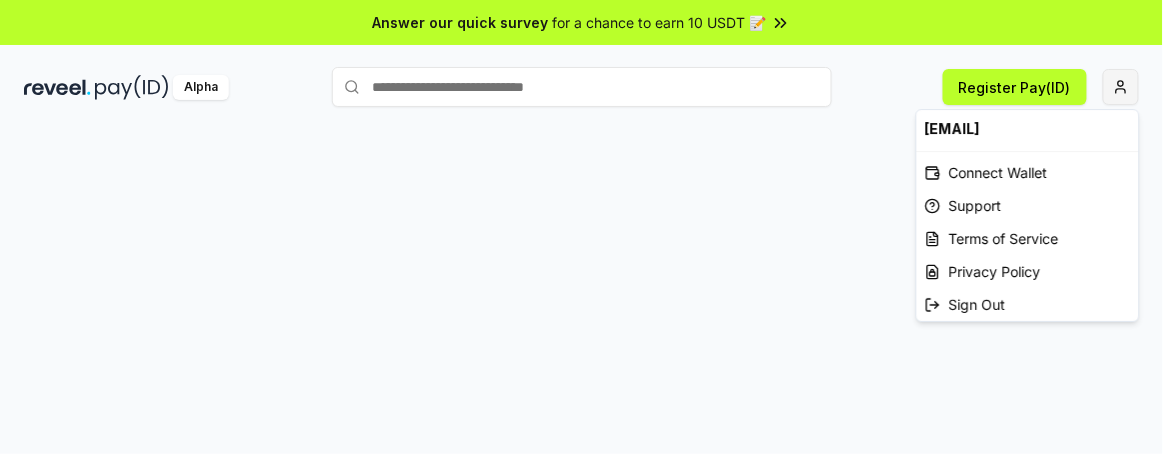 click on "Answer our quick survey for a chance to earn 10 USDT 📝 Alpha Register Pay(ID) d2abdulssss@gmail.com   Connect Wallet   Support   Terms of Service   Privacy Policy   Sign Out" at bounding box center (581, 227) 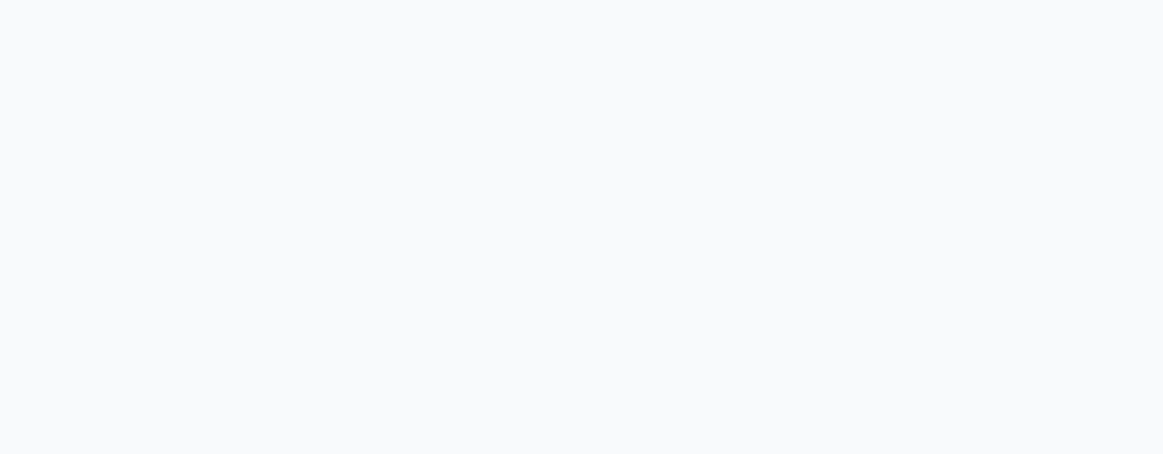 scroll, scrollTop: 0, scrollLeft: 0, axis: both 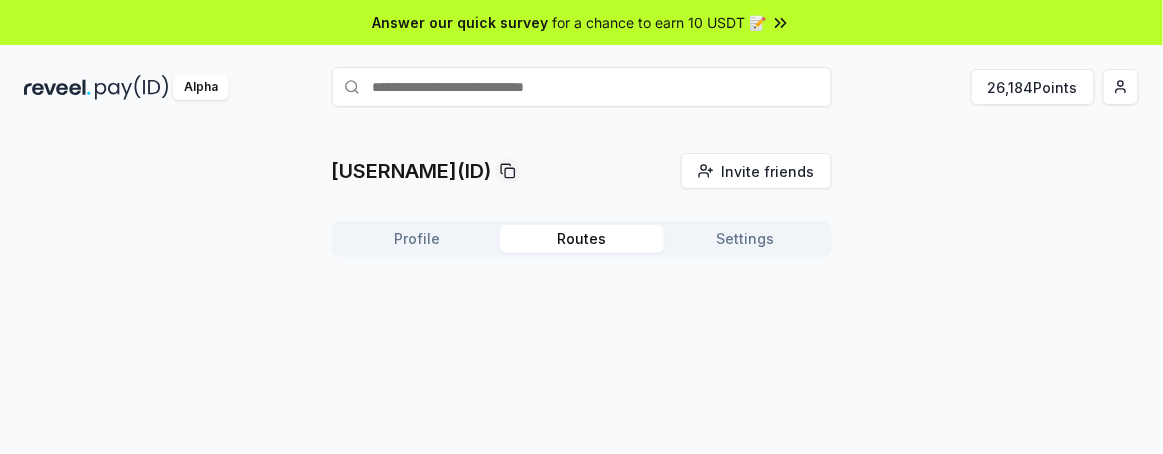 click on "Routes" at bounding box center [582, 239] 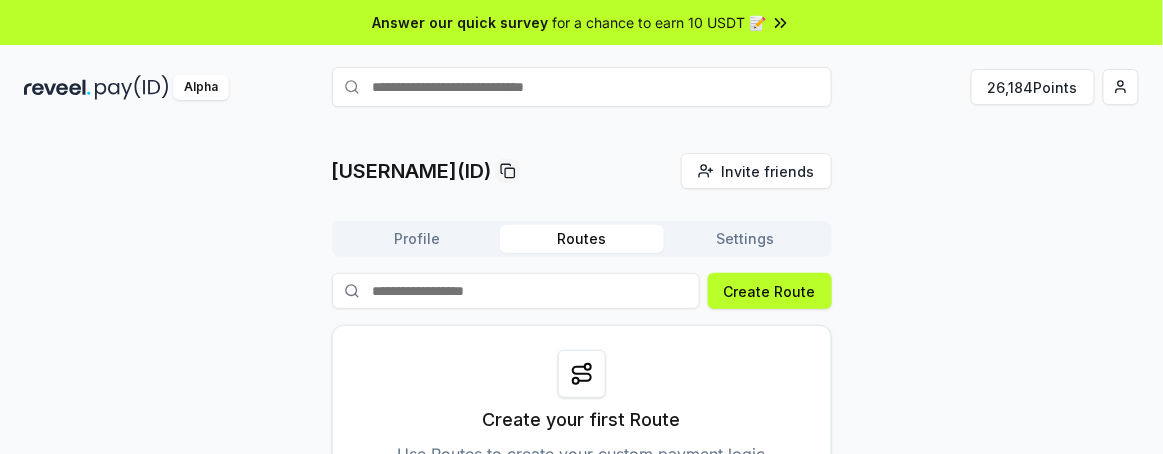 click at bounding box center (582, 87) 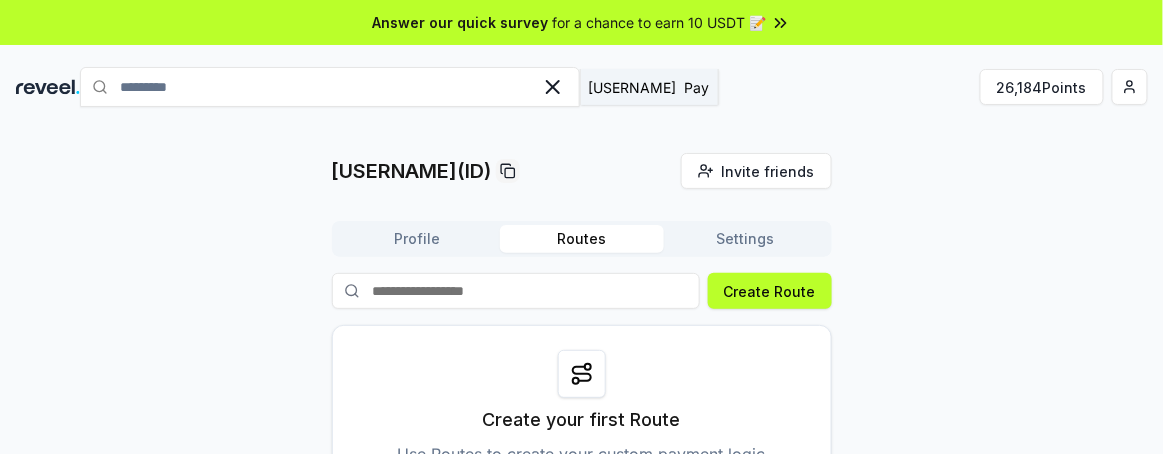 type on "*********" 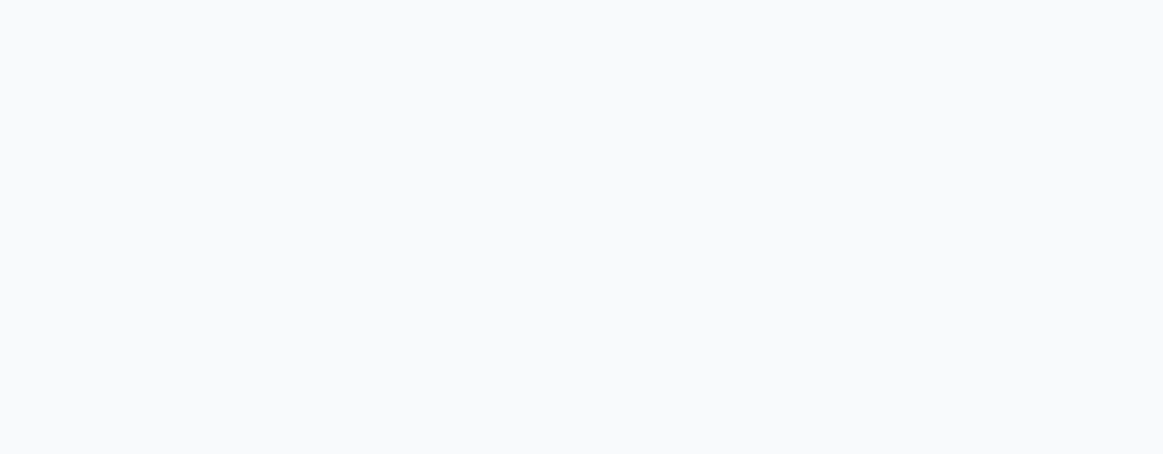 scroll, scrollTop: 0, scrollLeft: 0, axis: both 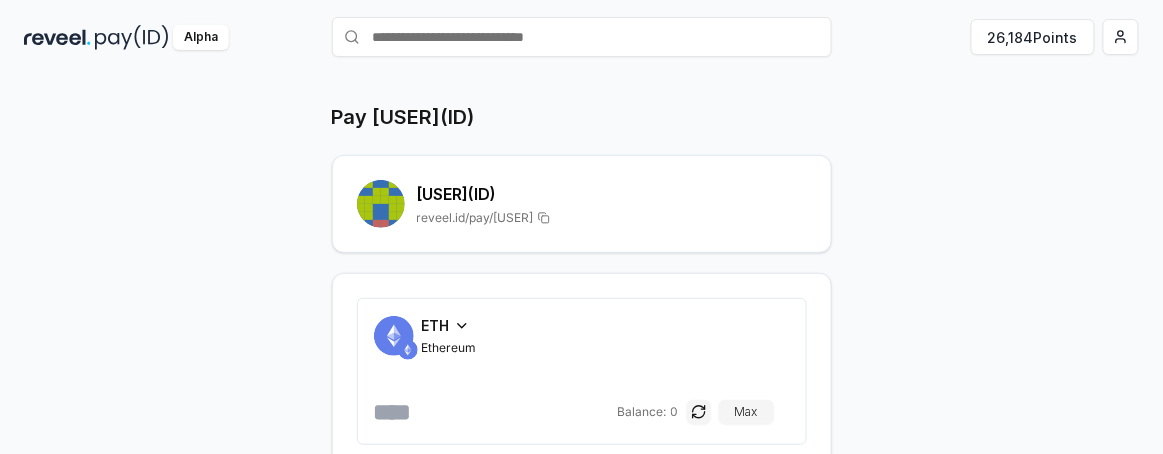 click 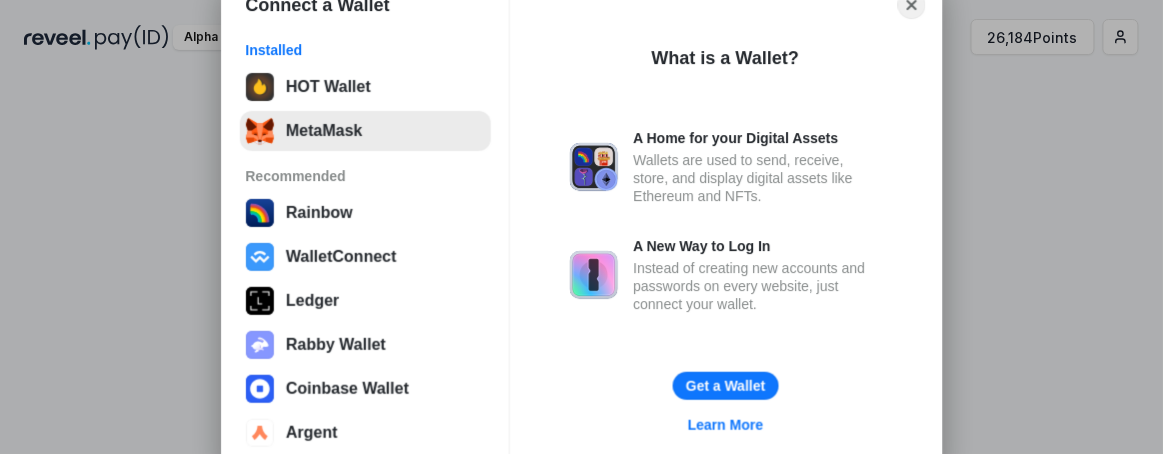 click on "MetaMask" at bounding box center [365, 131] 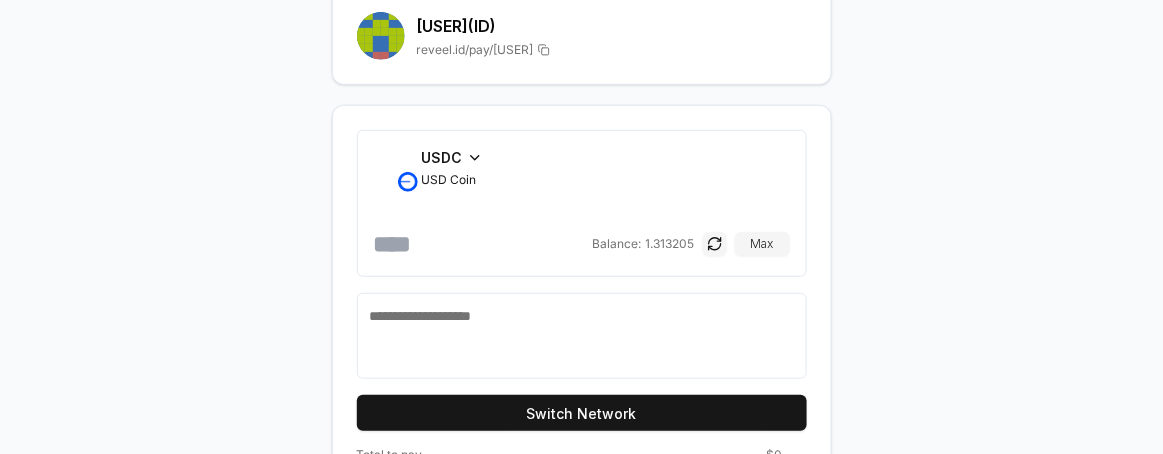 scroll, scrollTop: 181, scrollLeft: 0, axis: vertical 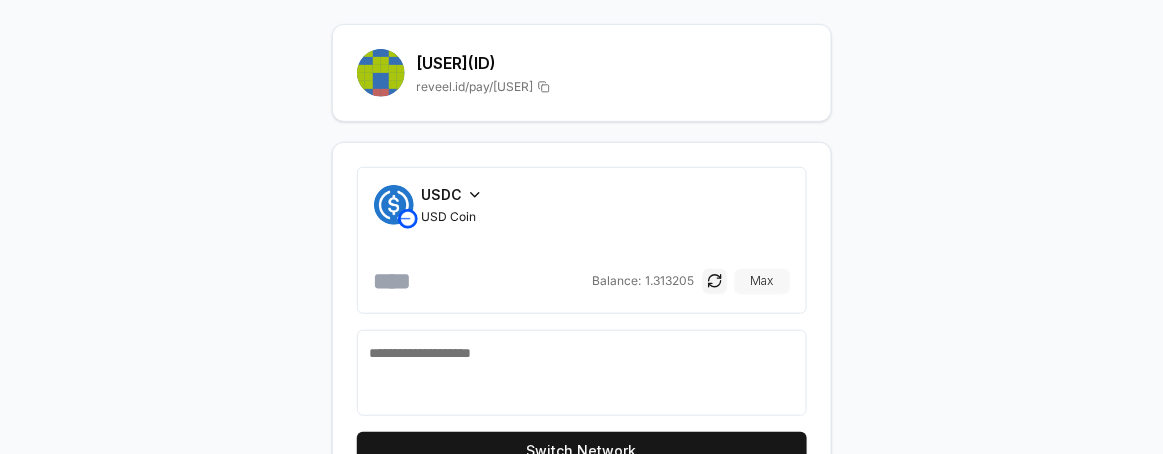 click on "Max" at bounding box center [762, 281] 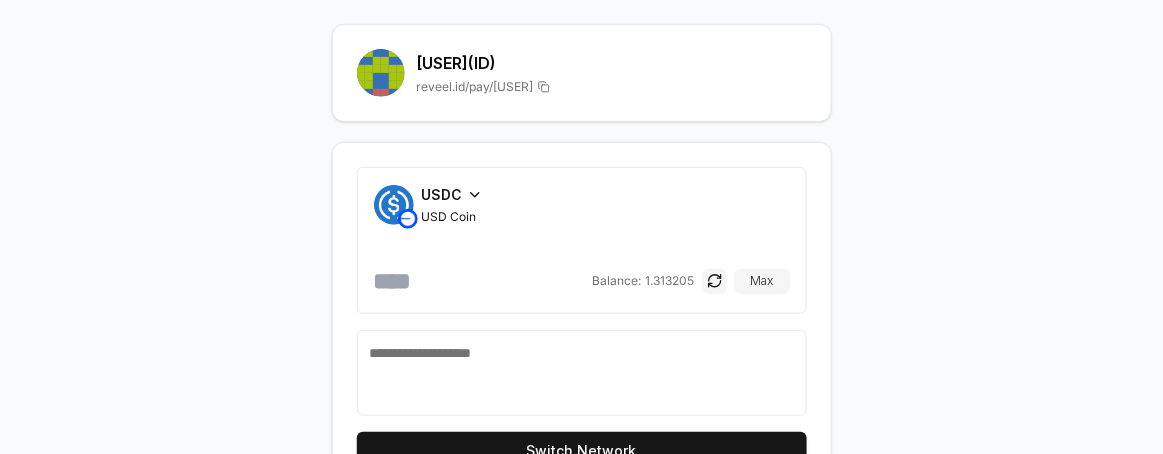 click on "********" at bounding box center [481, 281] 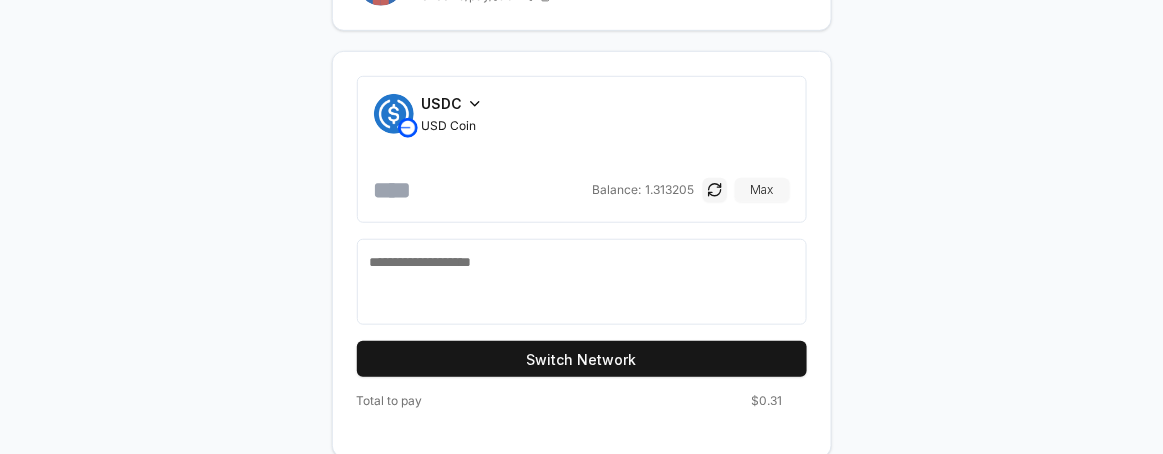 click on "Max" at bounding box center [762, 190] 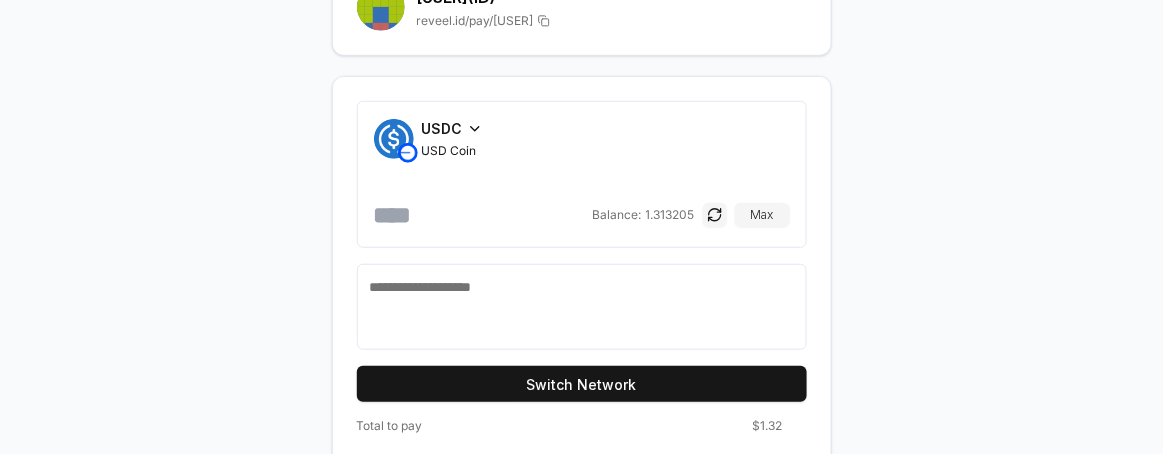 scroll, scrollTop: 272, scrollLeft: 0, axis: vertical 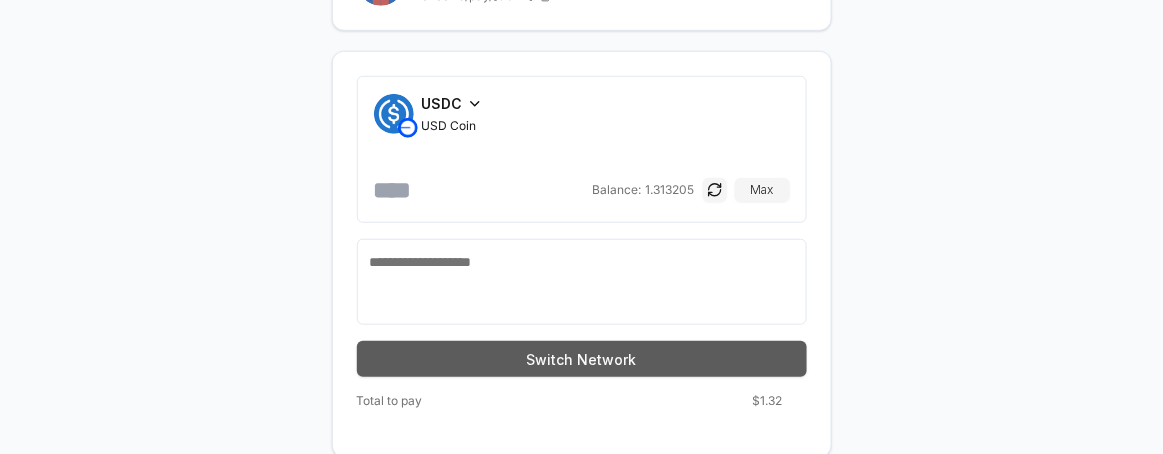 click on "Switch Network" at bounding box center [582, 359] 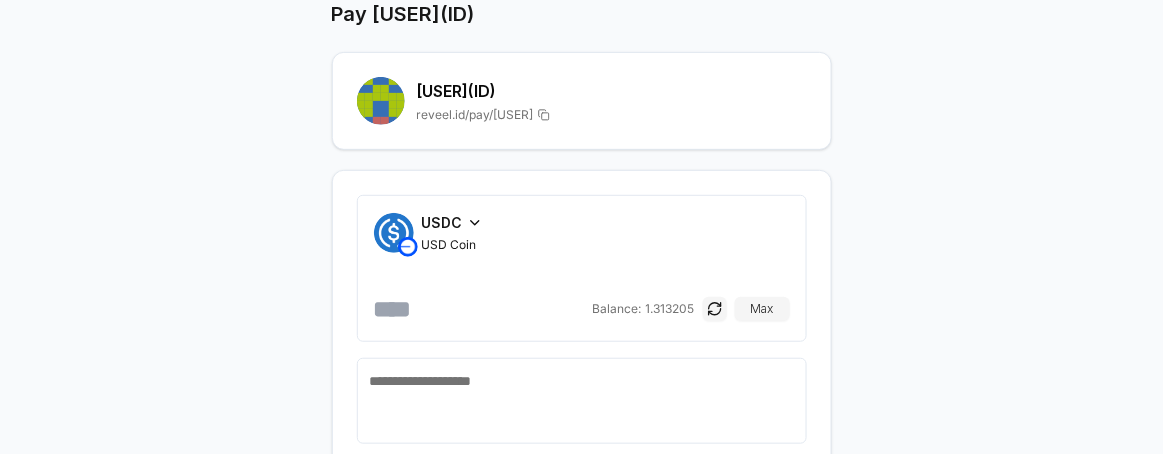 scroll, scrollTop: 272, scrollLeft: 0, axis: vertical 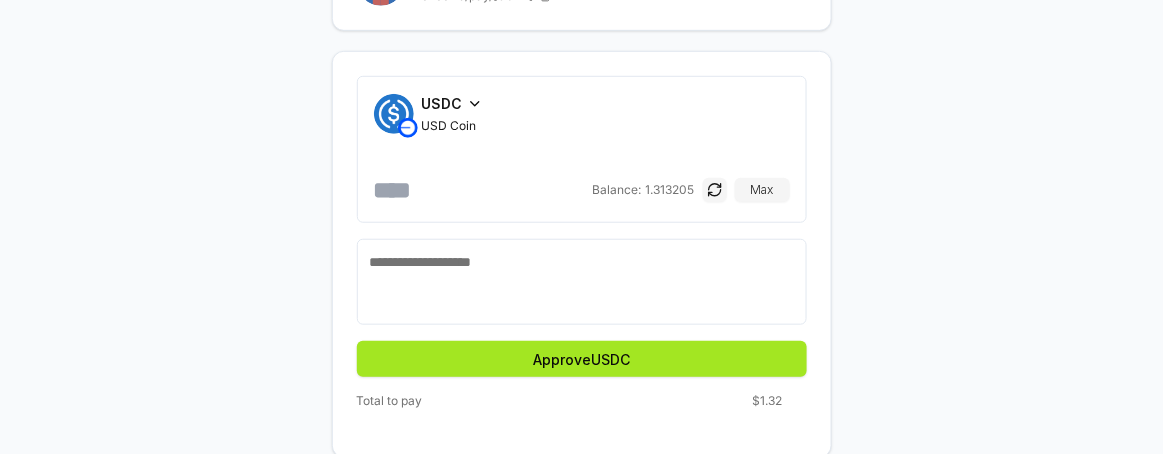 click on "Approve  USDC" at bounding box center (582, 359) 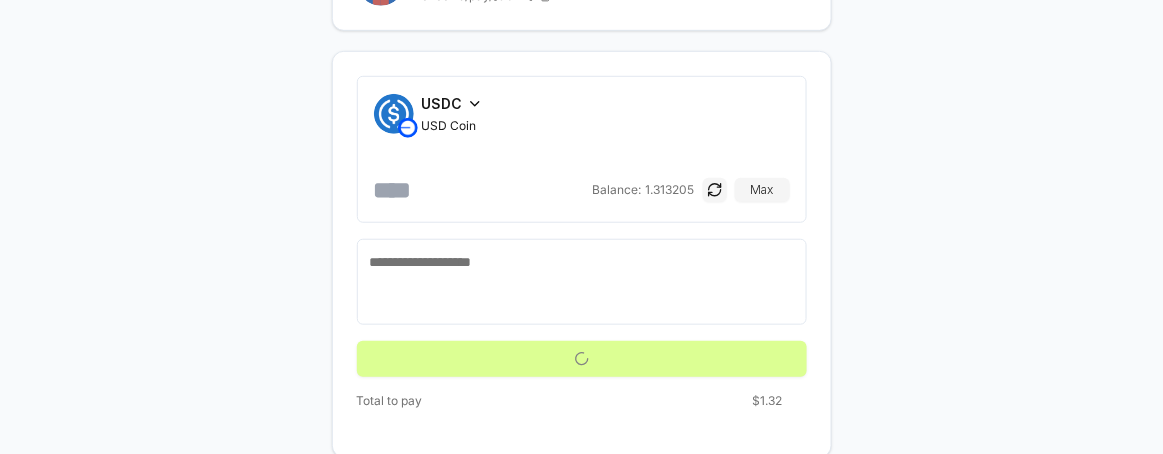 click on "Pay [USER](ID) [USER] (ID) reveel.id/pay/[USER] USDC USD Coin ******** Balance: 1.313205 Max Total to pay $1.32" at bounding box center [581, 169] 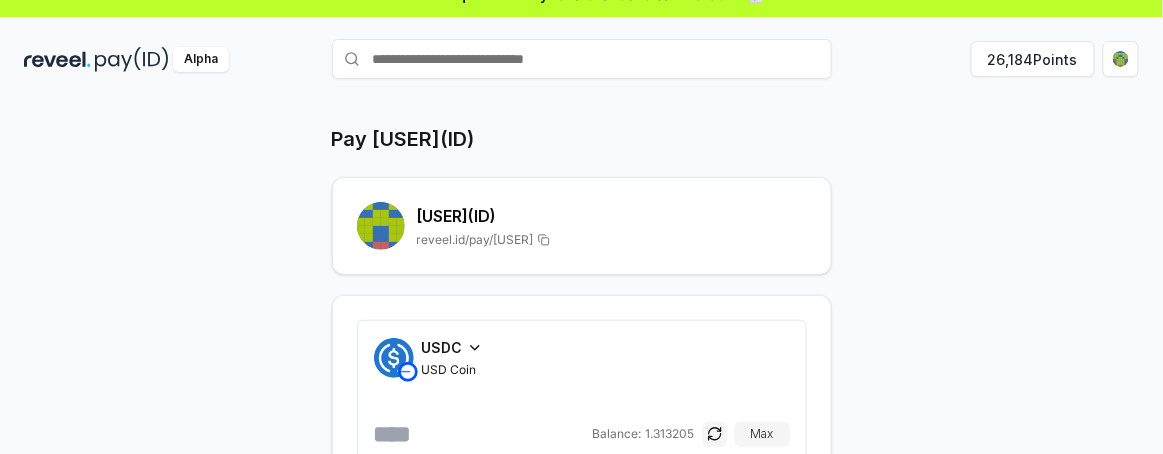 scroll, scrollTop: 0, scrollLeft: 0, axis: both 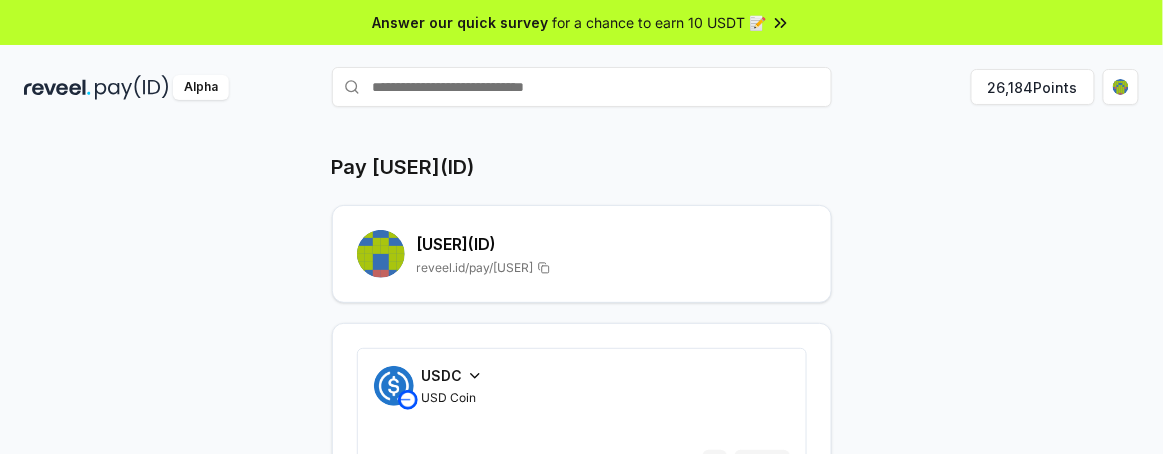 click on "Pay [USER](ID) [USER] (ID) reveel.id/pay/[USER] USDC USD Coin ******** Balance: 1.313205 Max Total to pay $1.32" at bounding box center [581, 441] 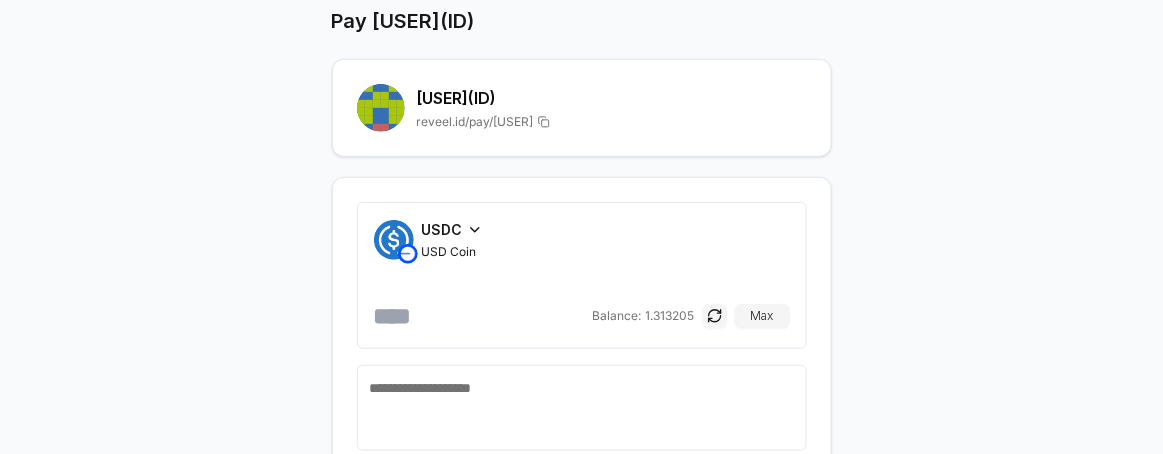 scroll, scrollTop: 272, scrollLeft: 0, axis: vertical 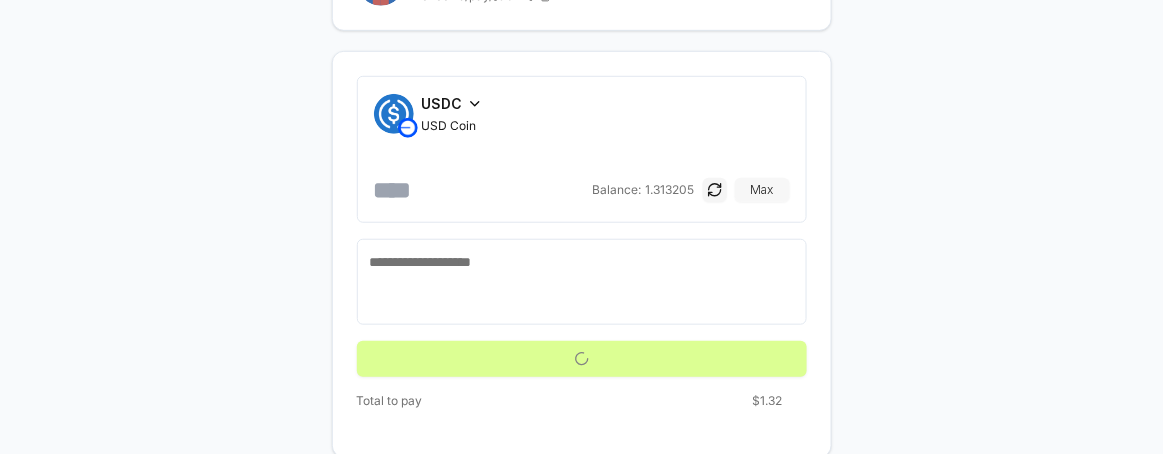 click on "Max" at bounding box center (762, 190) 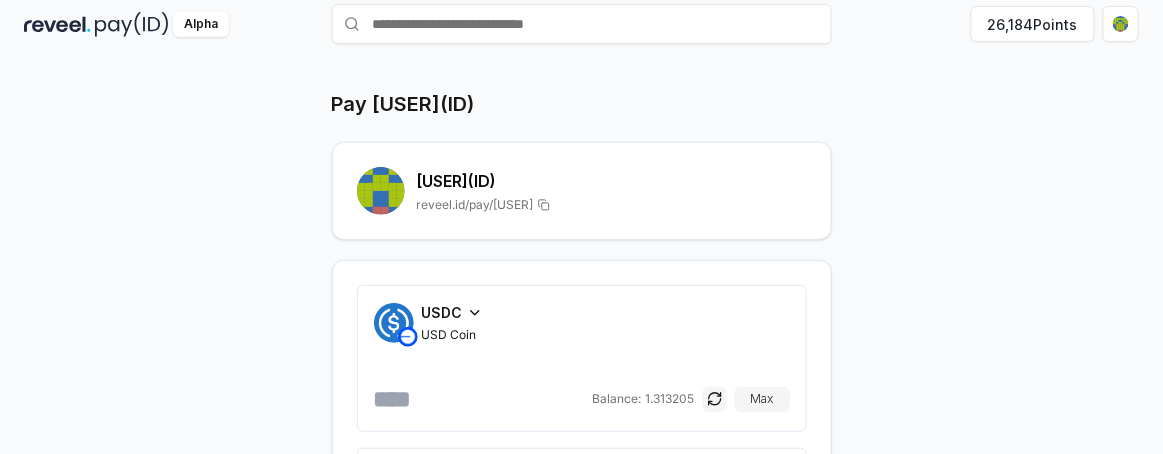 scroll, scrollTop: 0, scrollLeft: 0, axis: both 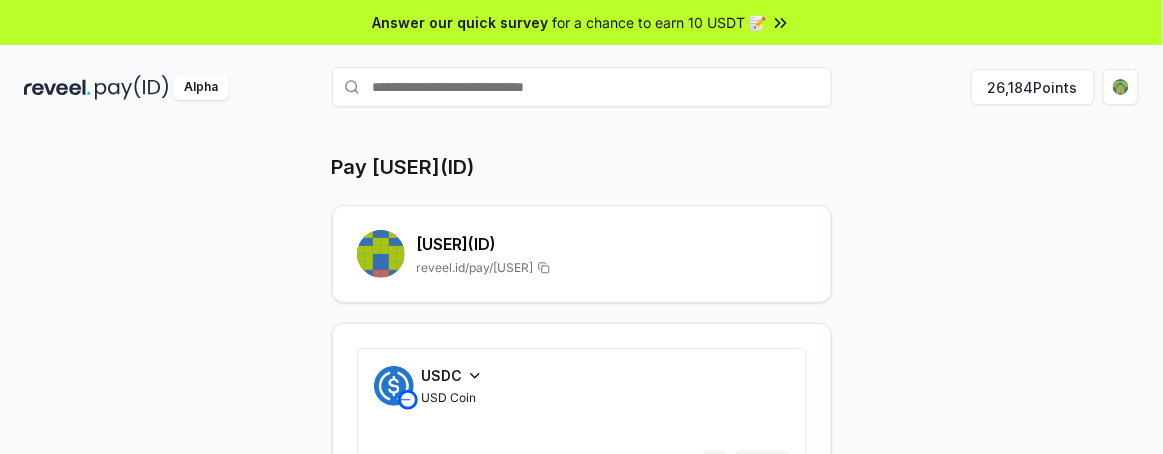 click 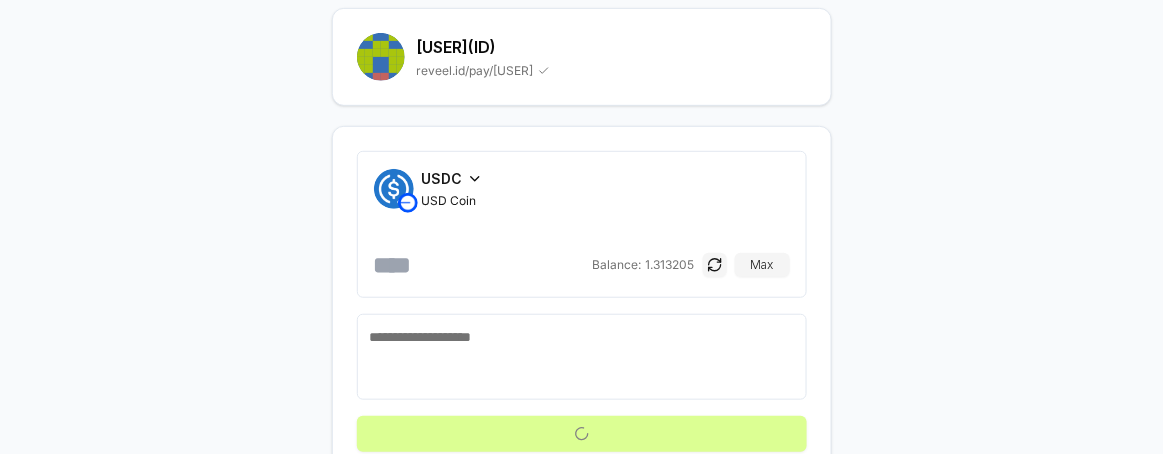 scroll, scrollTop: 272, scrollLeft: 0, axis: vertical 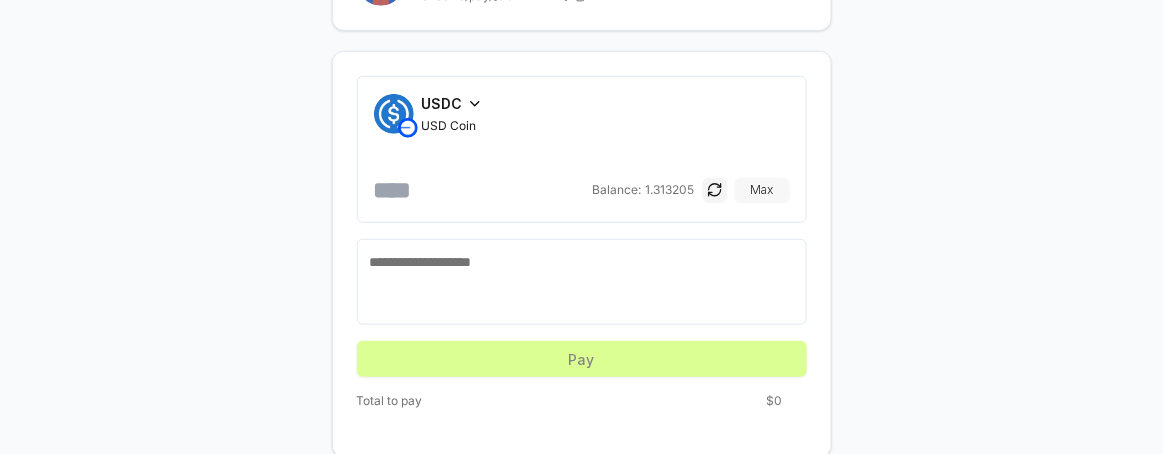 click on "Max" at bounding box center [762, 190] 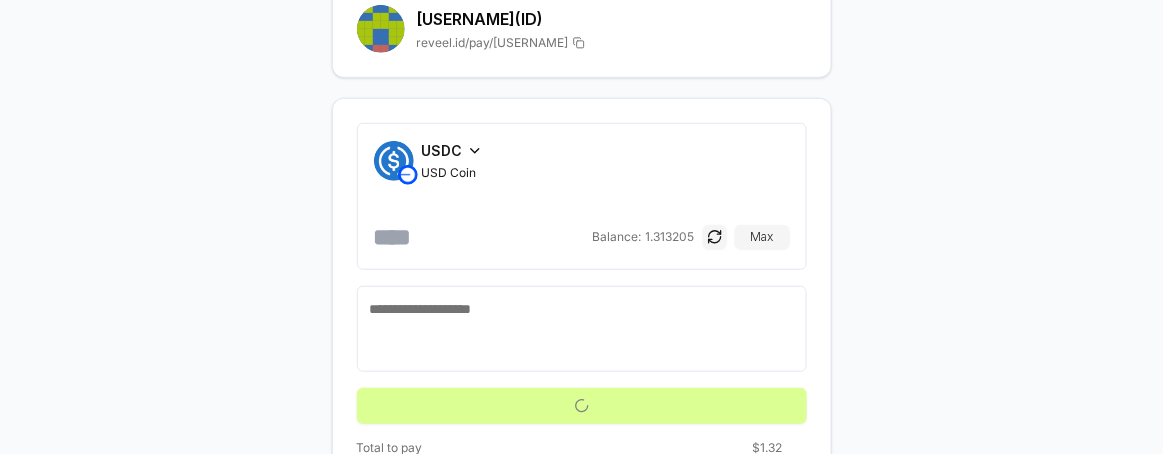 scroll, scrollTop: 272, scrollLeft: 0, axis: vertical 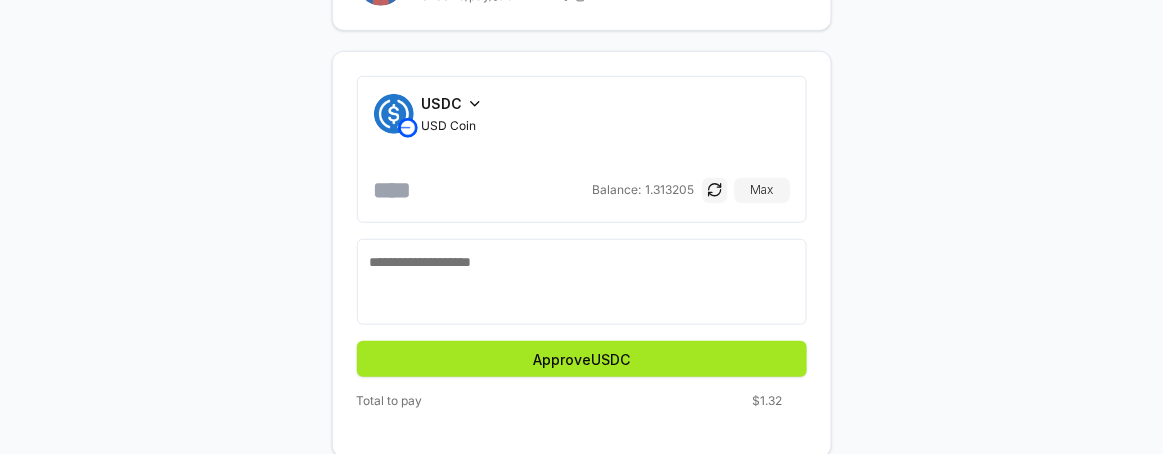 click on "Approve  USDC" at bounding box center (582, 359) 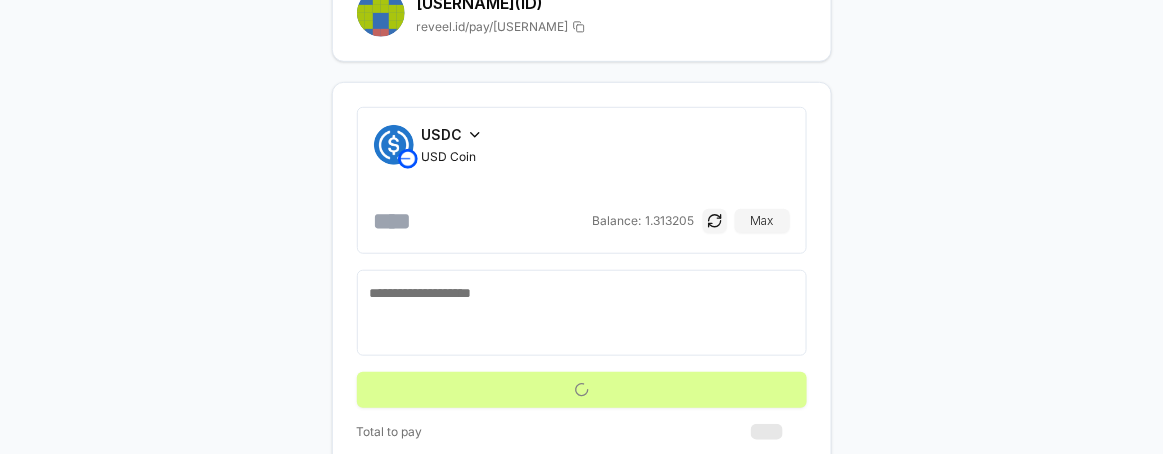 scroll, scrollTop: 272, scrollLeft: 0, axis: vertical 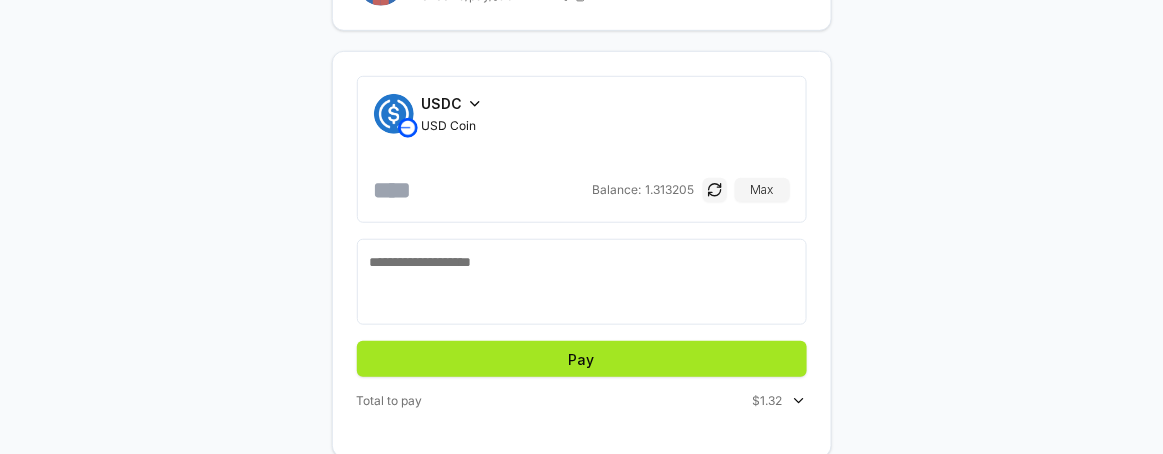 click on "Pay" at bounding box center (582, 359) 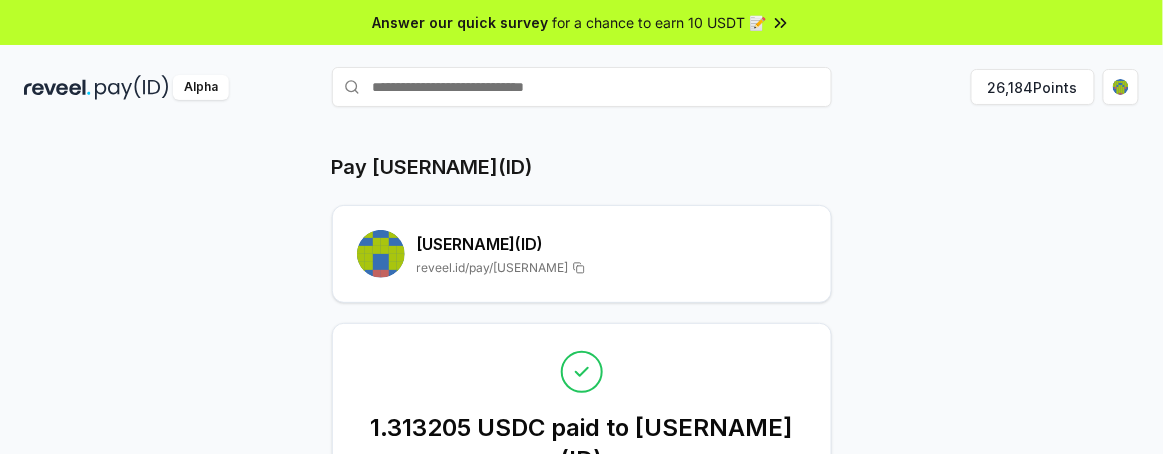scroll, scrollTop: 90, scrollLeft: 0, axis: vertical 